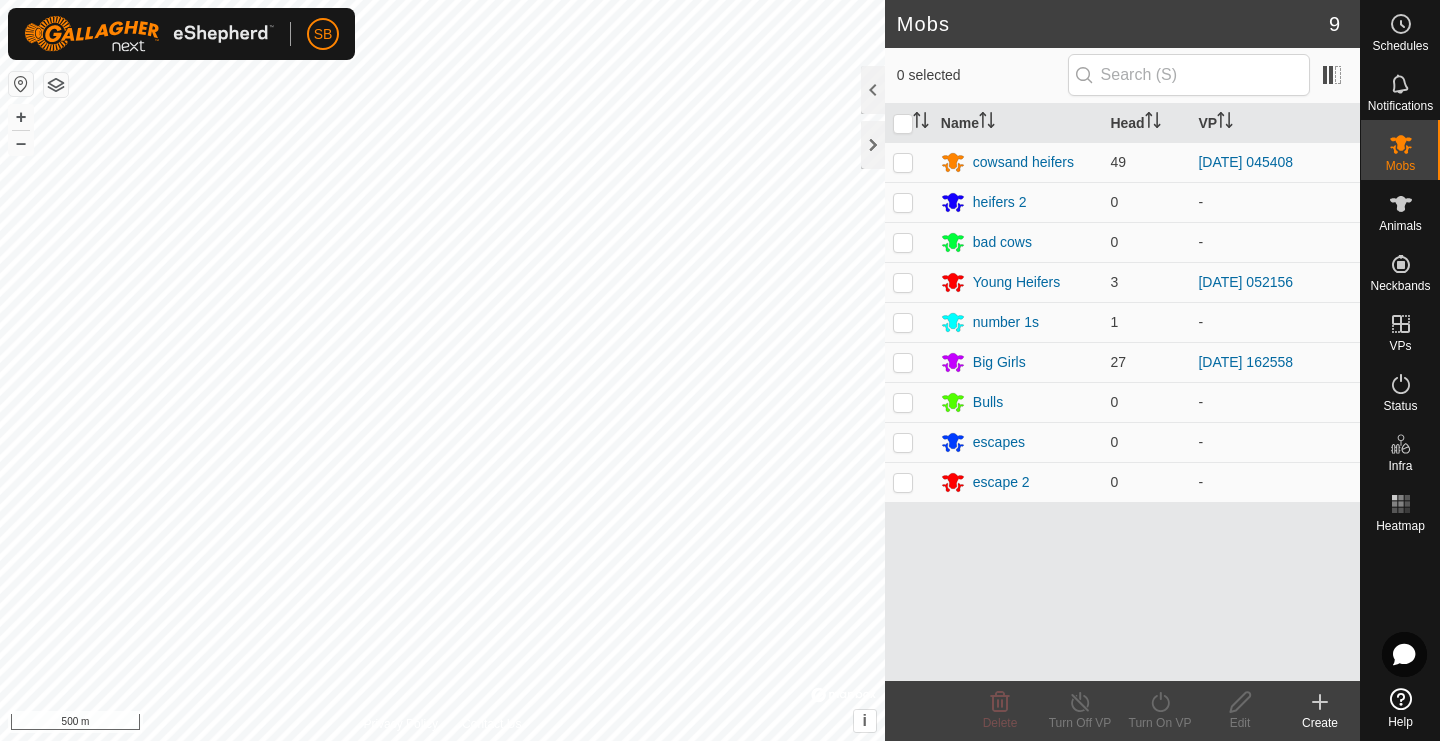 scroll, scrollTop: 0, scrollLeft: 0, axis: both 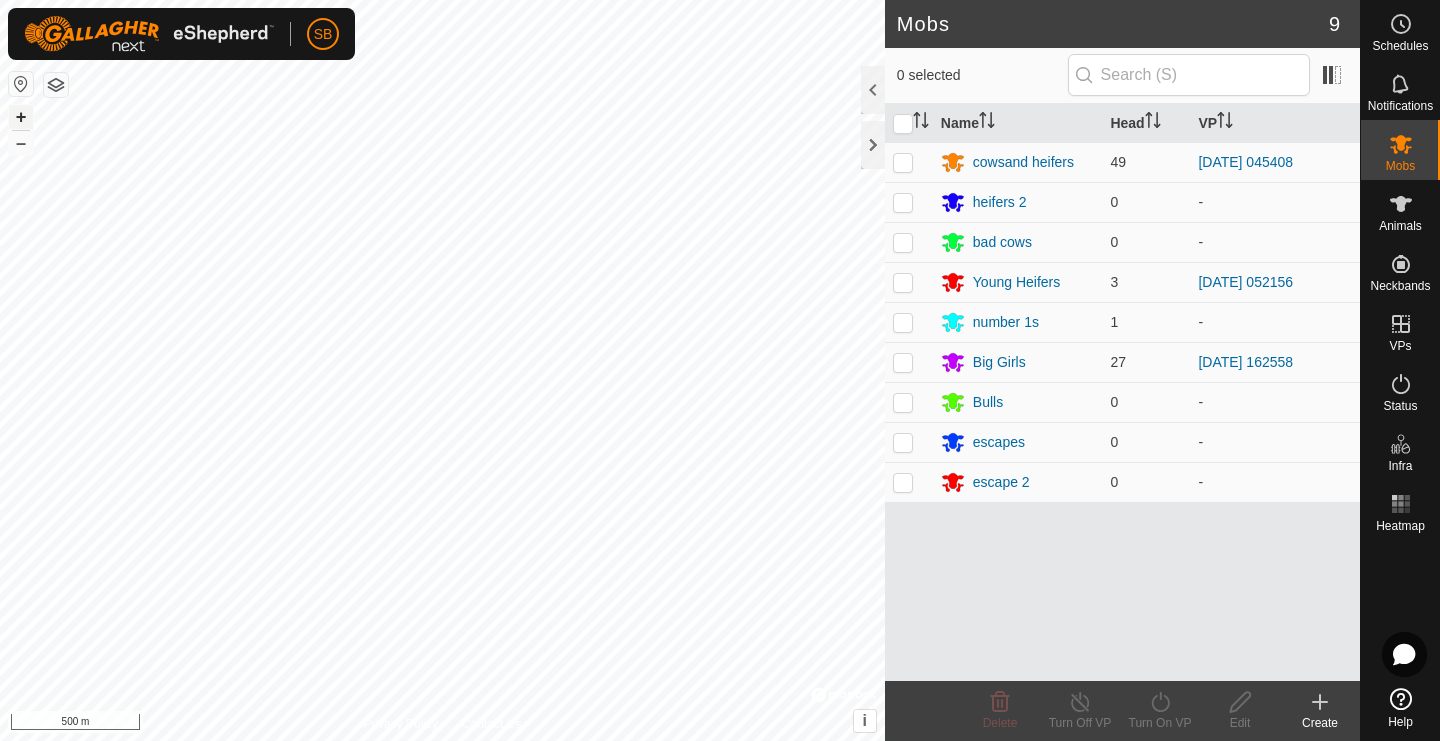 click on "+" at bounding box center (21, 117) 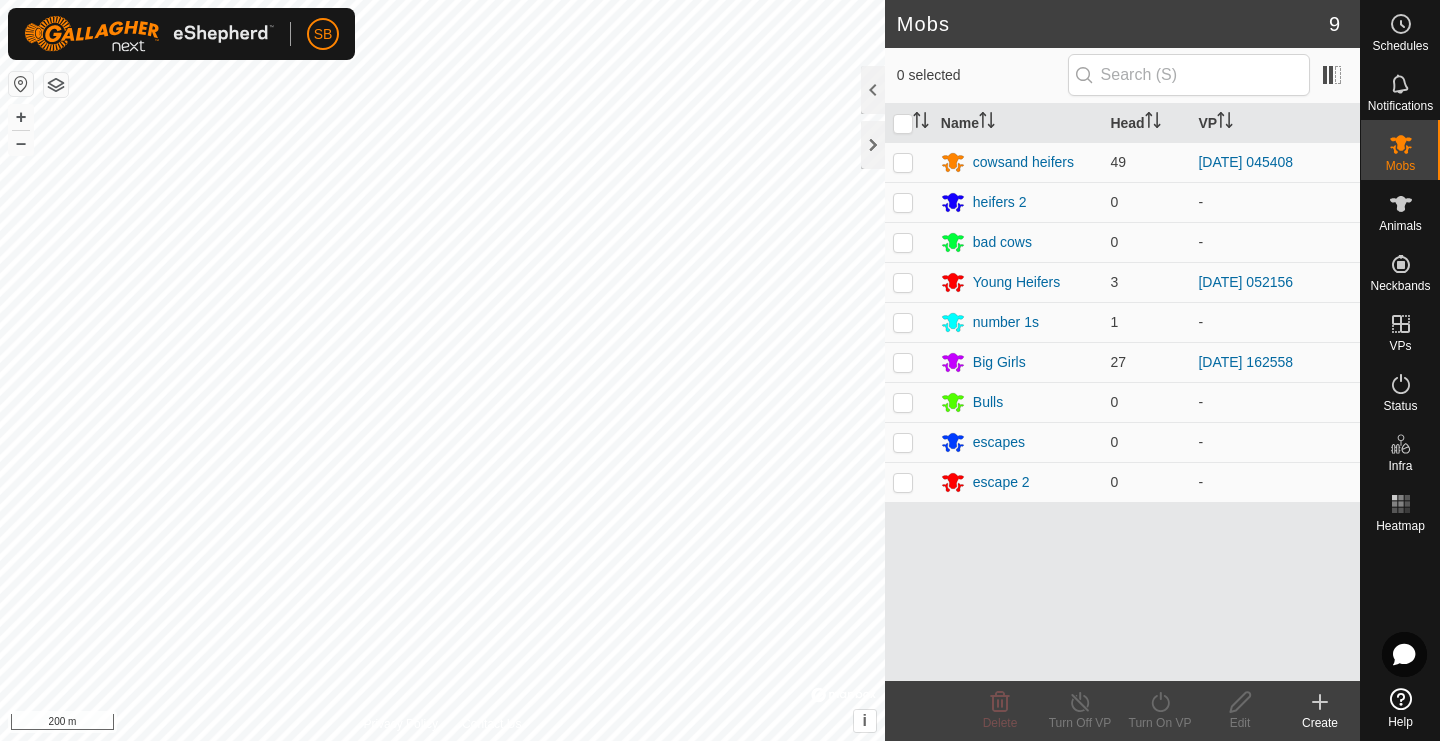 click on "SB Schedules Notifications Mobs Animals Neckbands VPs Status Infra Heatmap Help Mobs 9  0 selected   Name   Head   VP  cowsand heifers 49 [DATE] 045408 heifers 2 0  -  bad cows 0  -  Young Heifers 3 [DATE] 052156 number 1s 1  -  Big Girls 27 [DATE] 162558 Bulls 0  -  escapes 0  -  escape 2 0  -  Delete  Turn Off VP   Turn On VP   Edit   Create  Privacy Policy Contact Us + – ⇧ i ©  Mapbox , ©  OpenStreetMap ,  Improve this map 200 m" at bounding box center [720, 370] 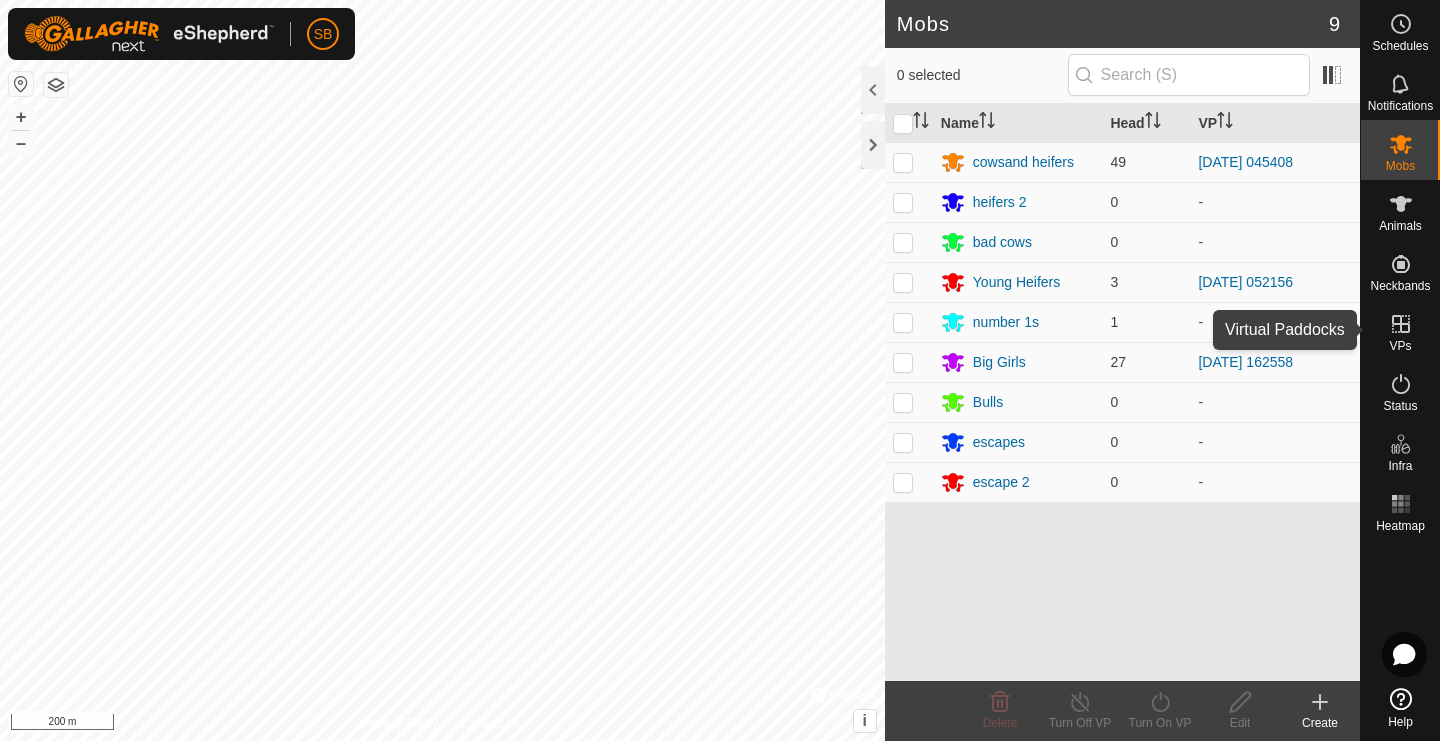 click on "VPs" at bounding box center (1400, 346) 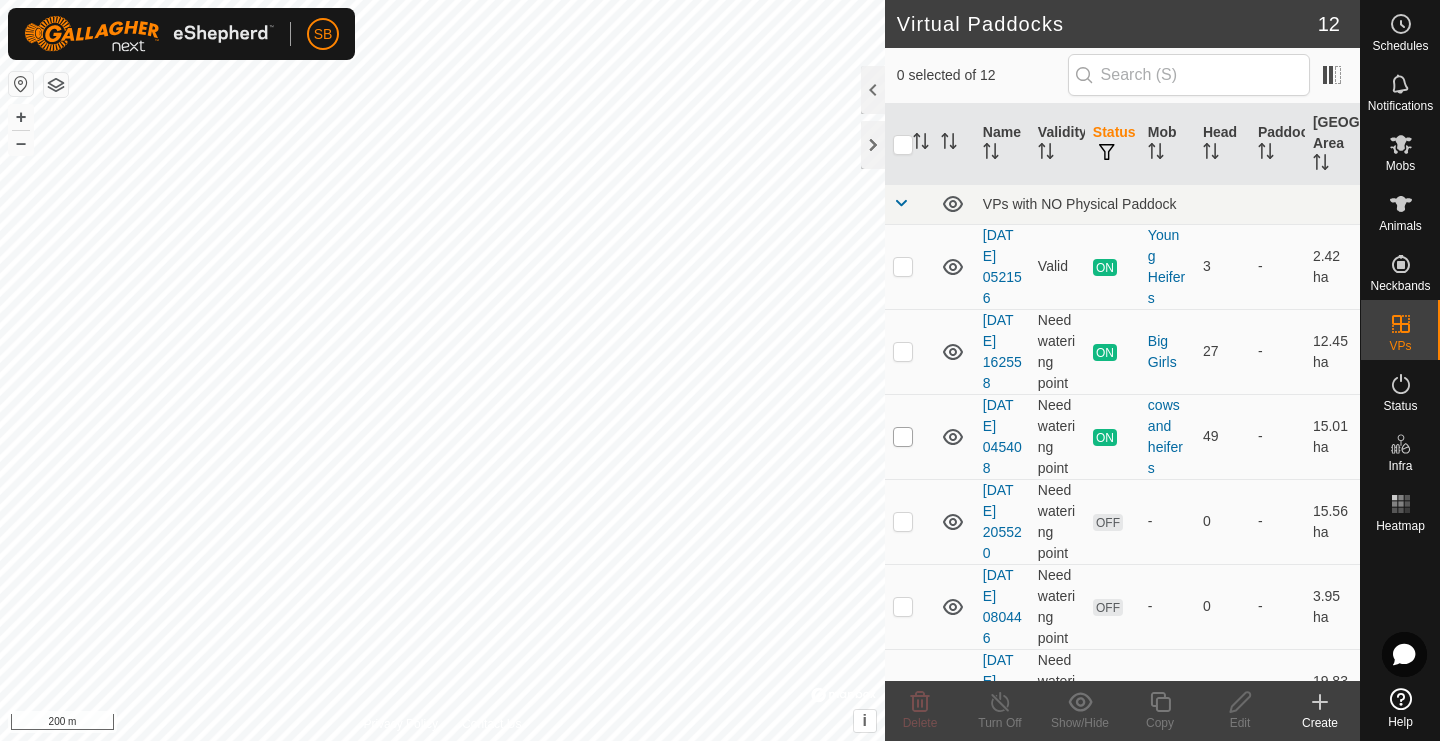 click at bounding box center (903, 437) 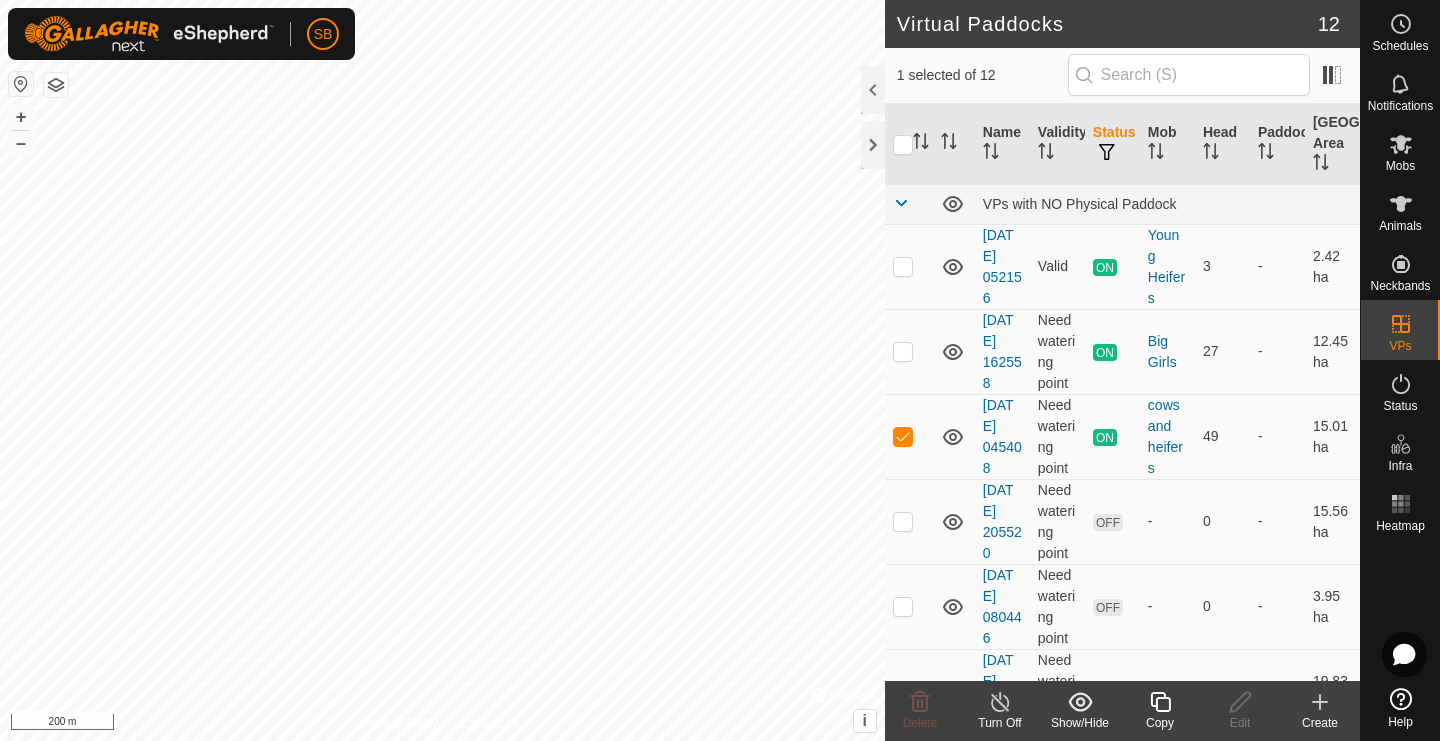 click 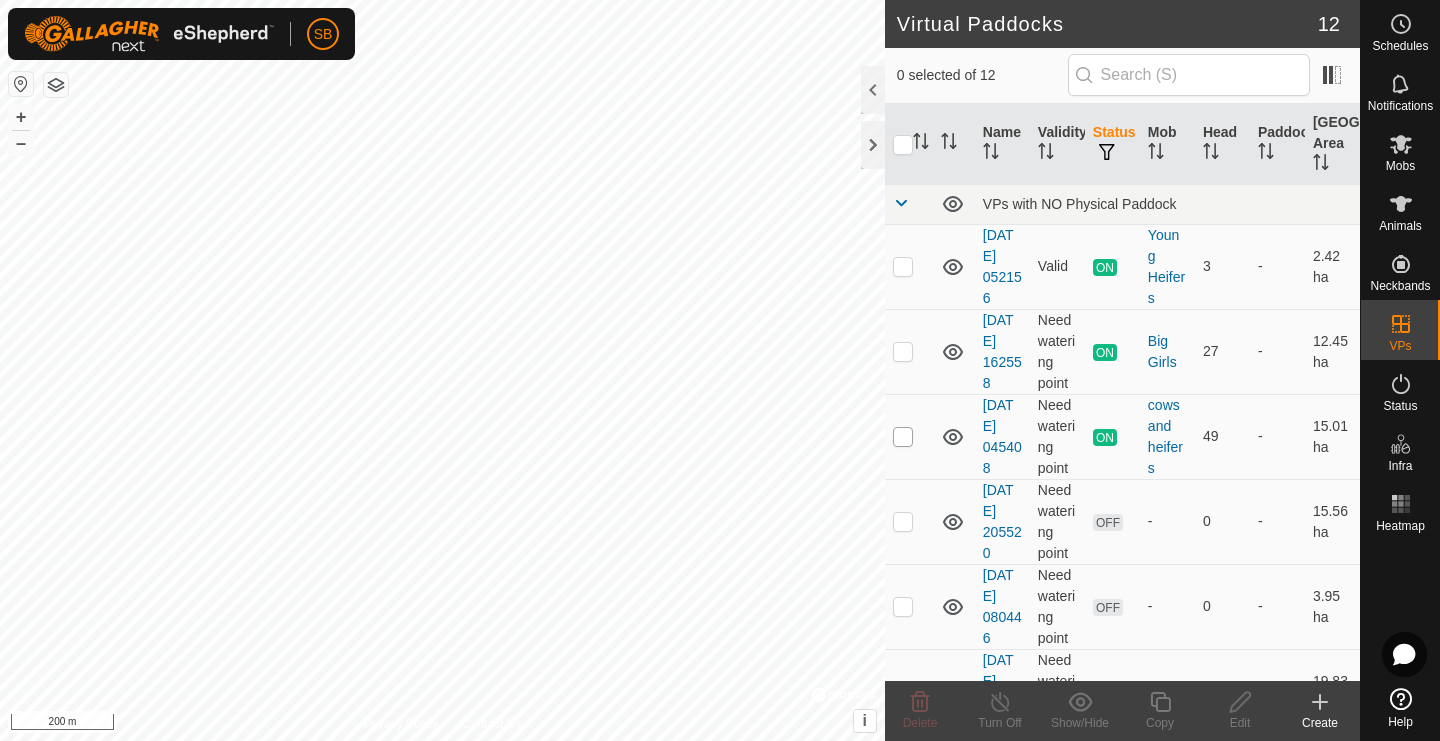 click at bounding box center (903, 437) 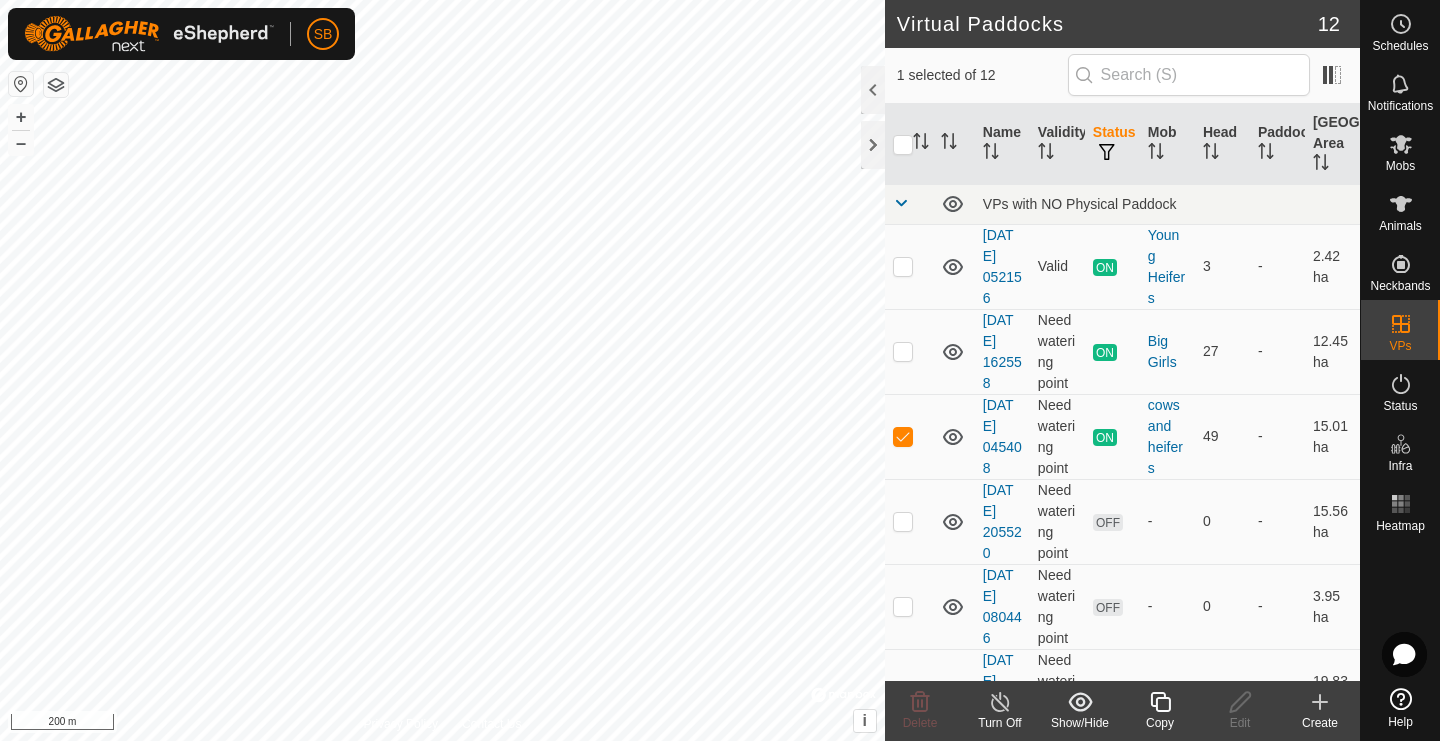 click 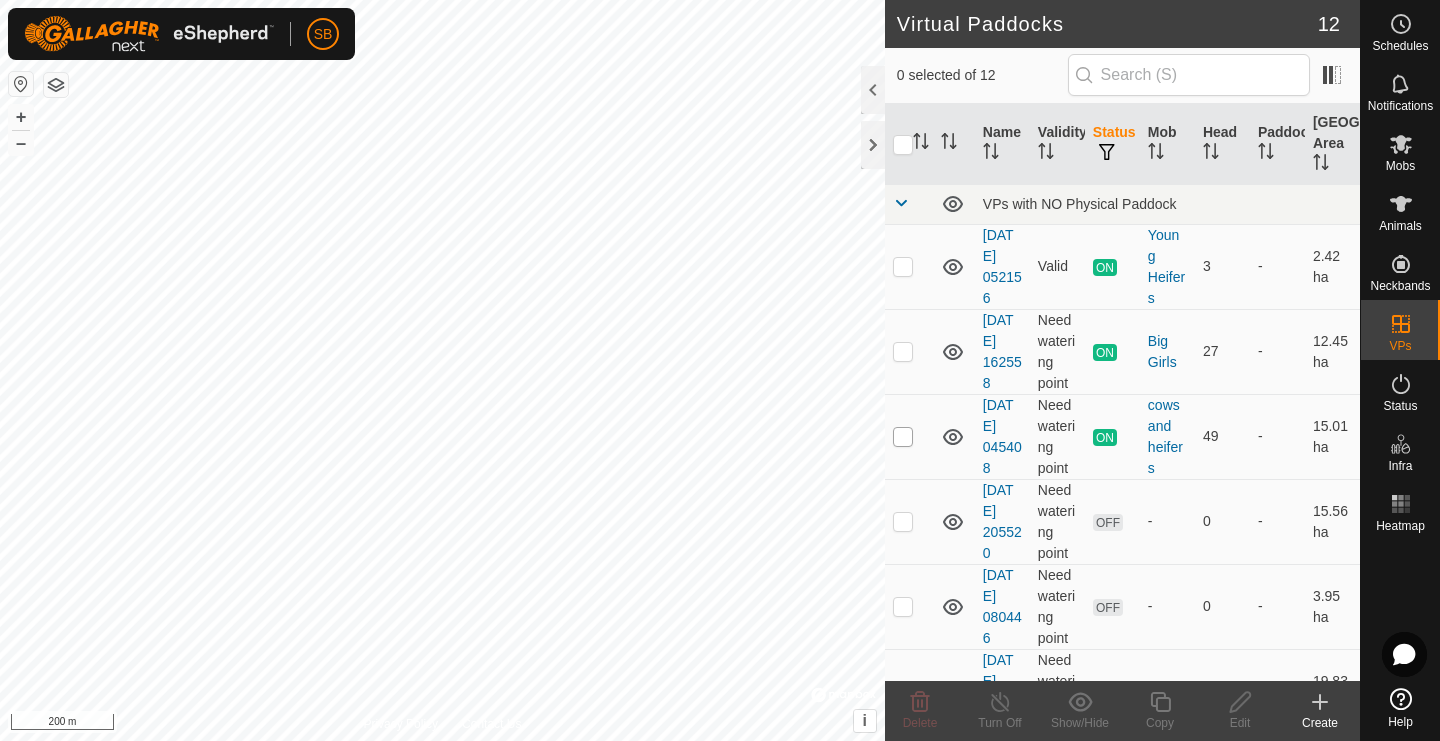 click at bounding box center (903, 437) 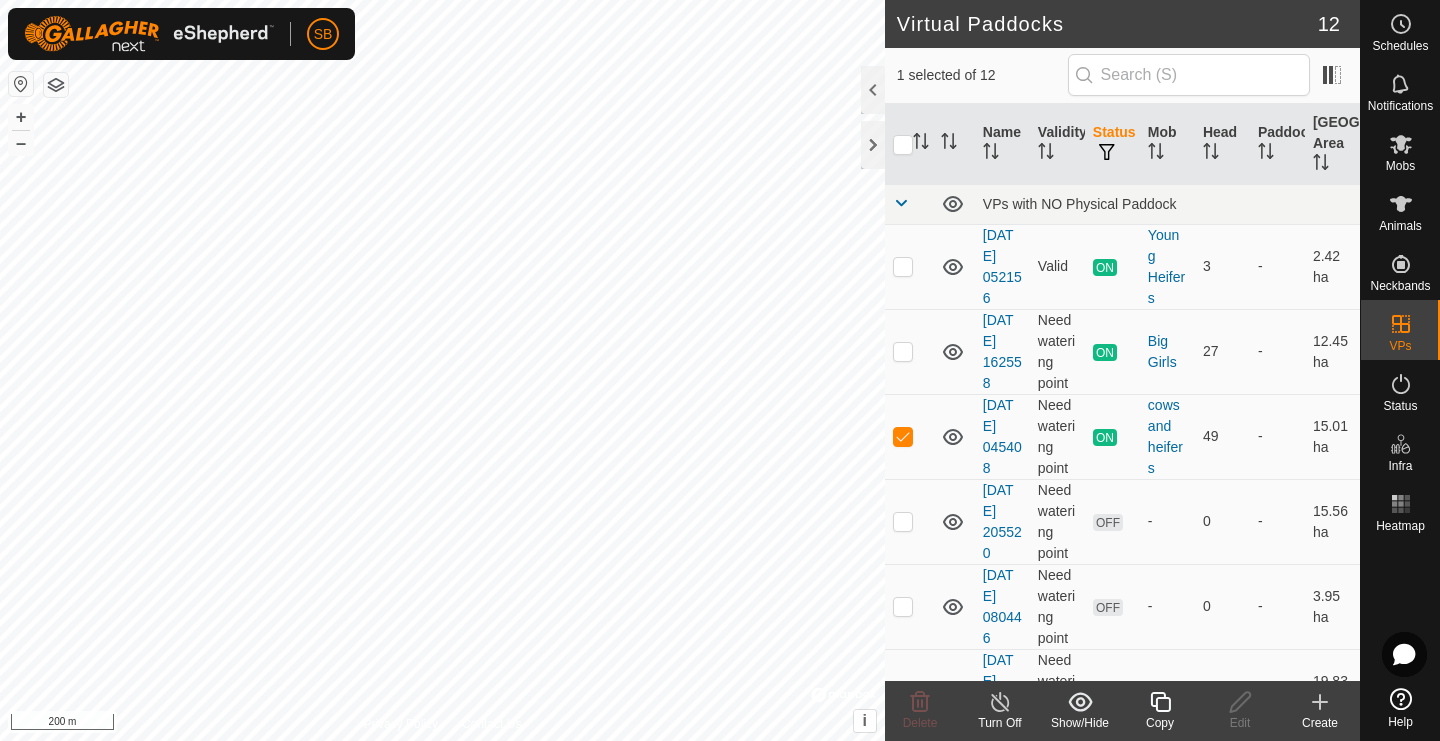 click 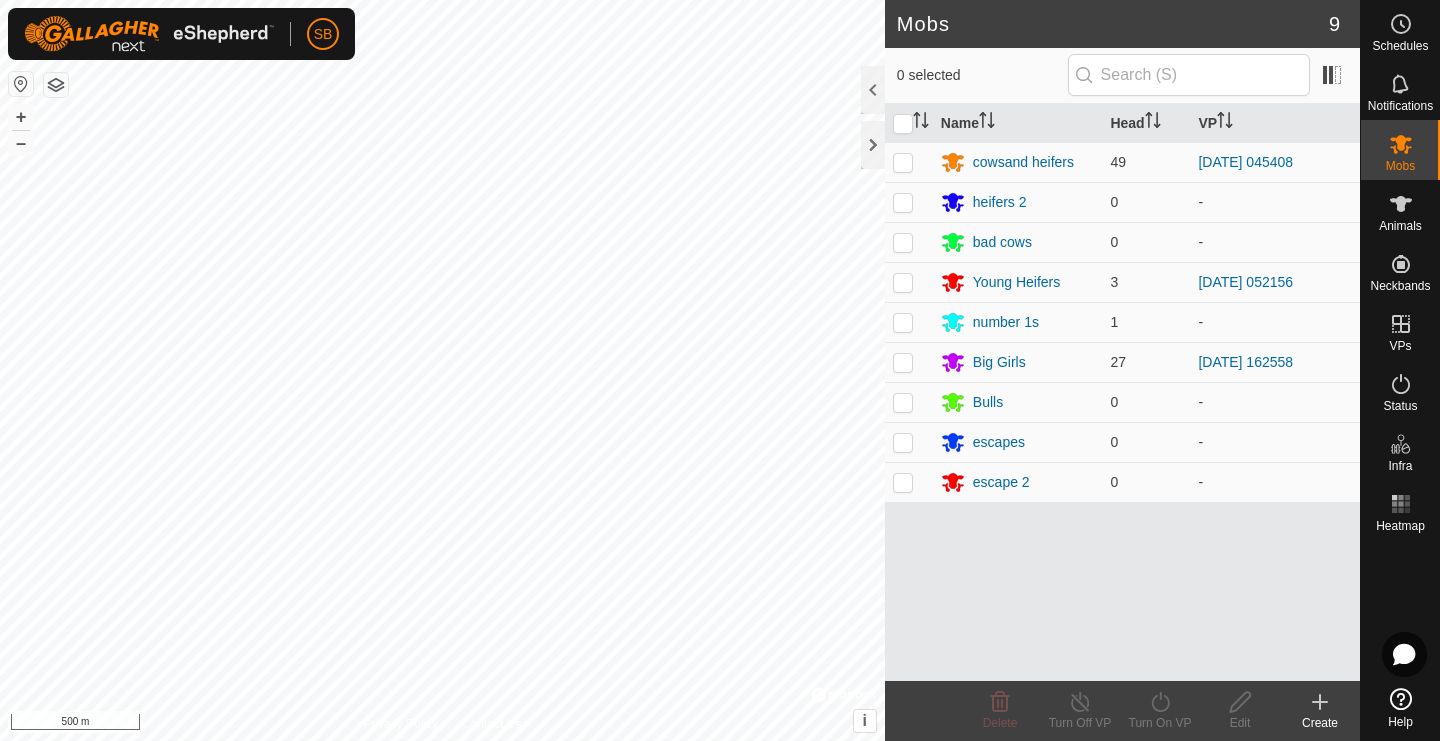 scroll, scrollTop: 0, scrollLeft: 0, axis: both 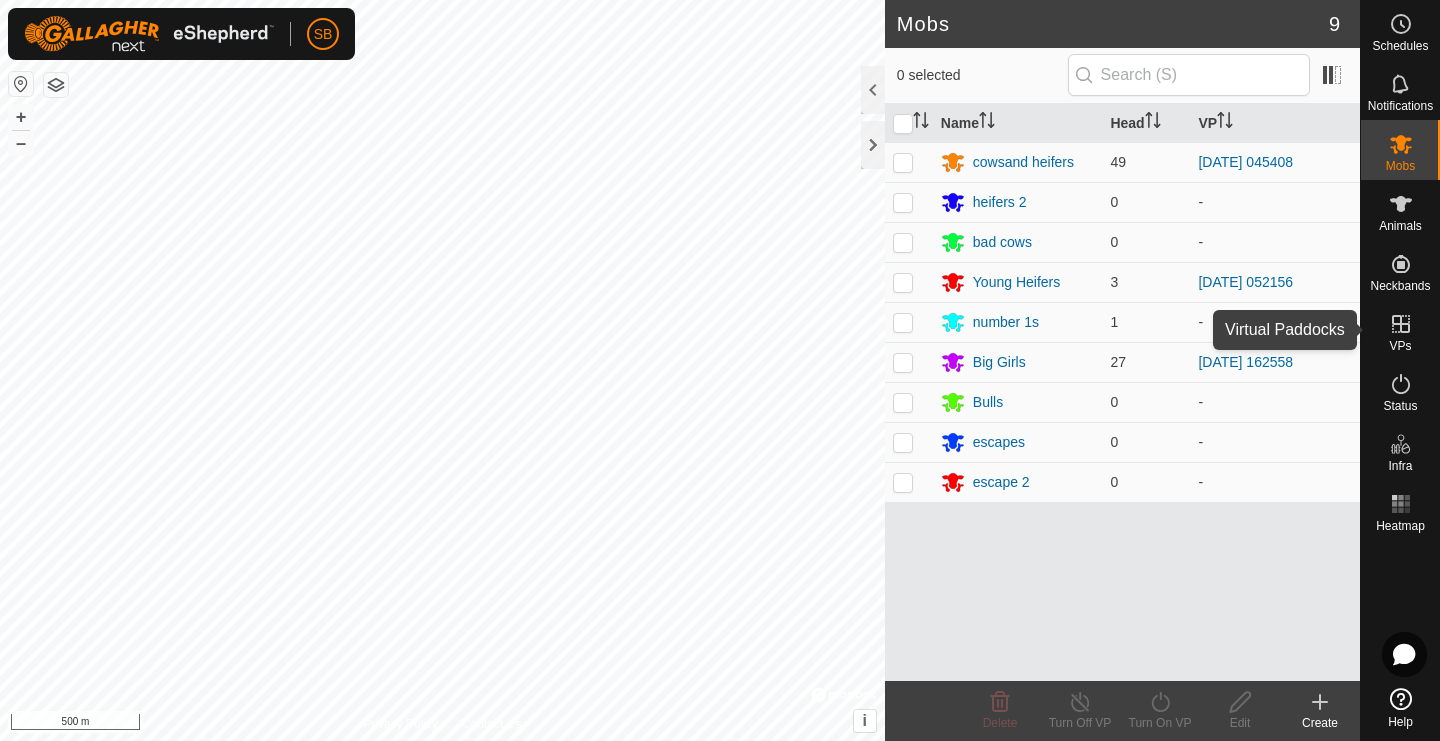 click 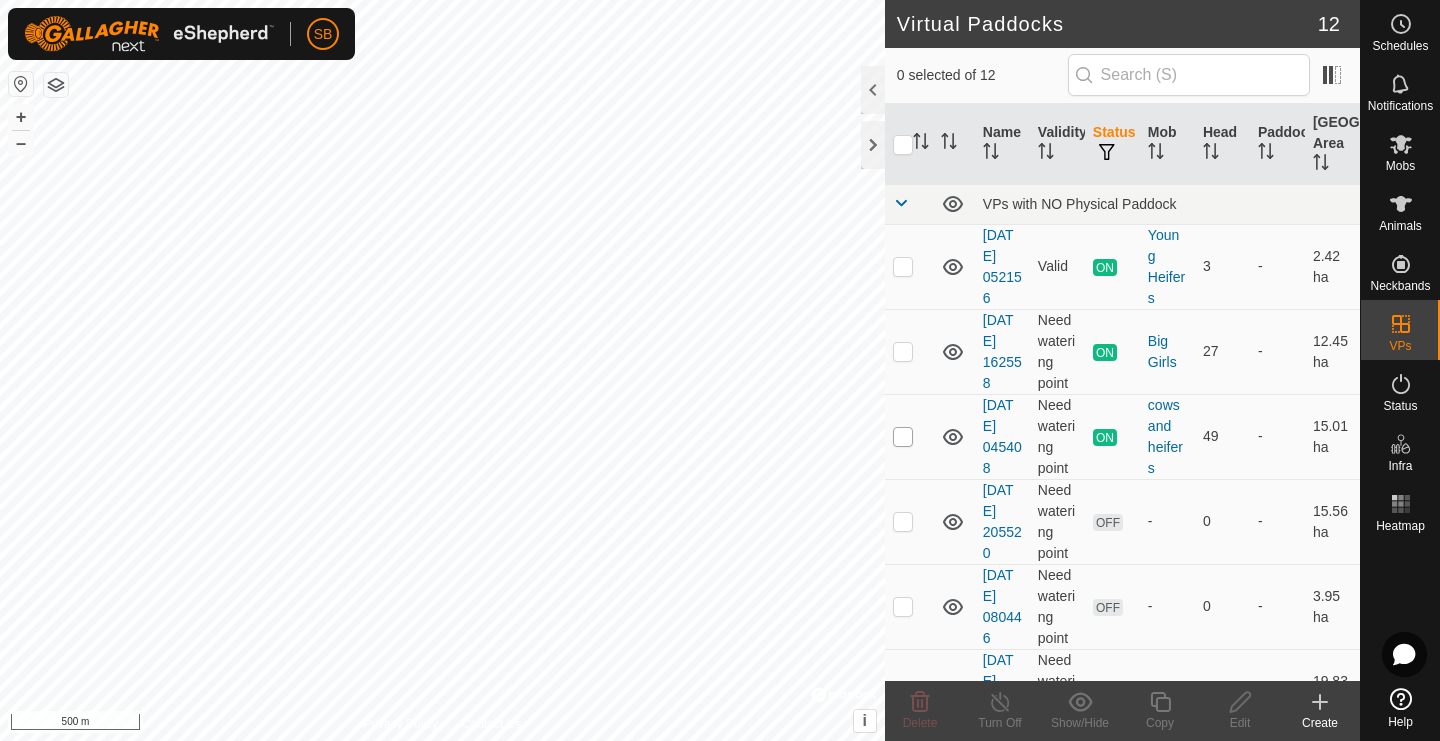 click at bounding box center (903, 437) 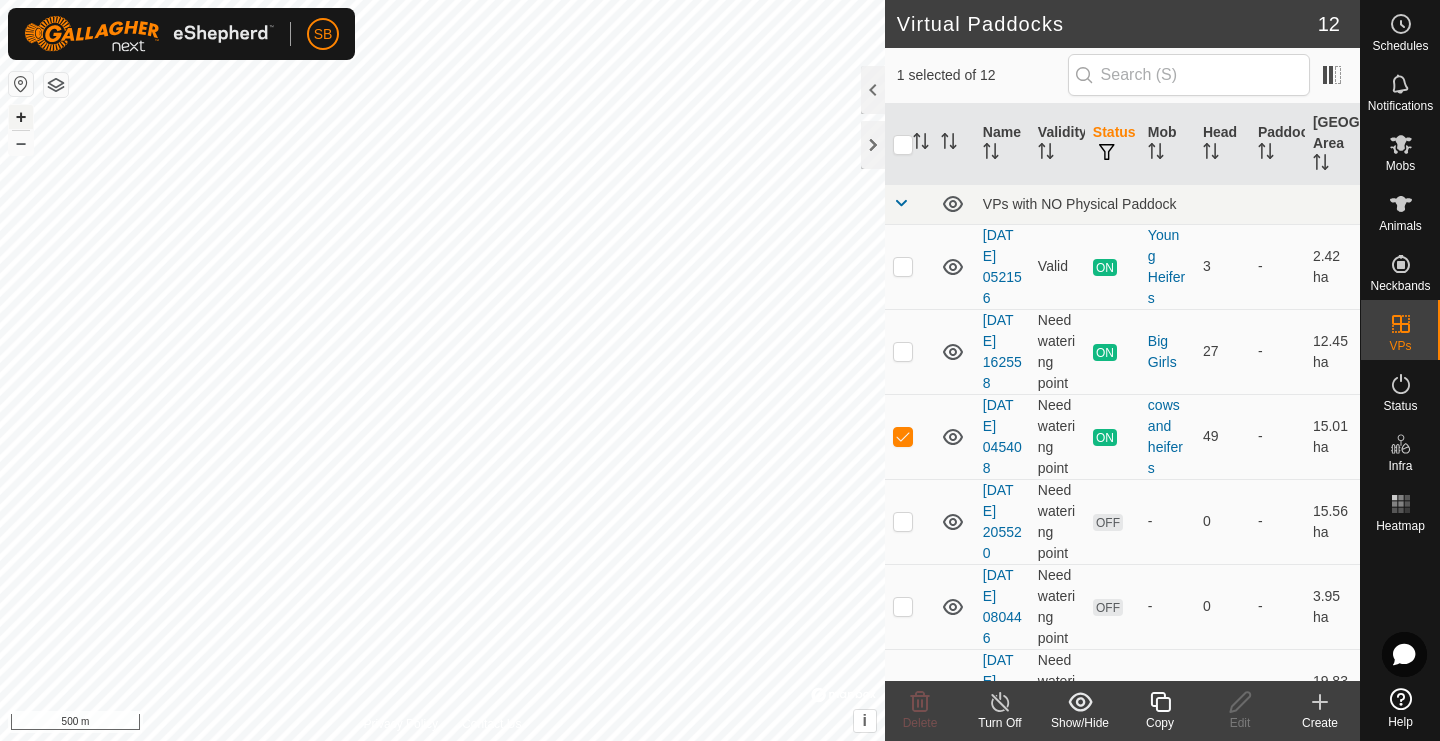 click on "+" at bounding box center (21, 117) 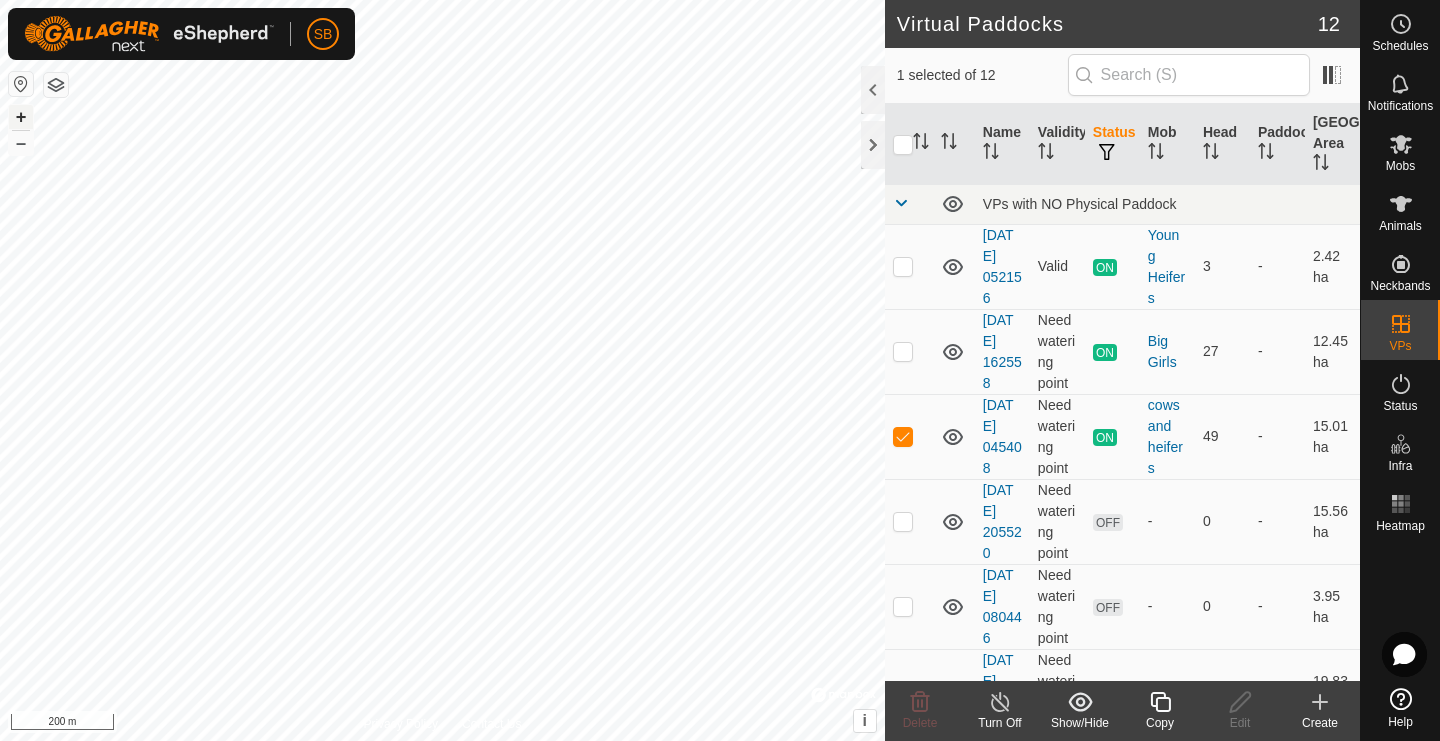 click on "+" at bounding box center [21, 117] 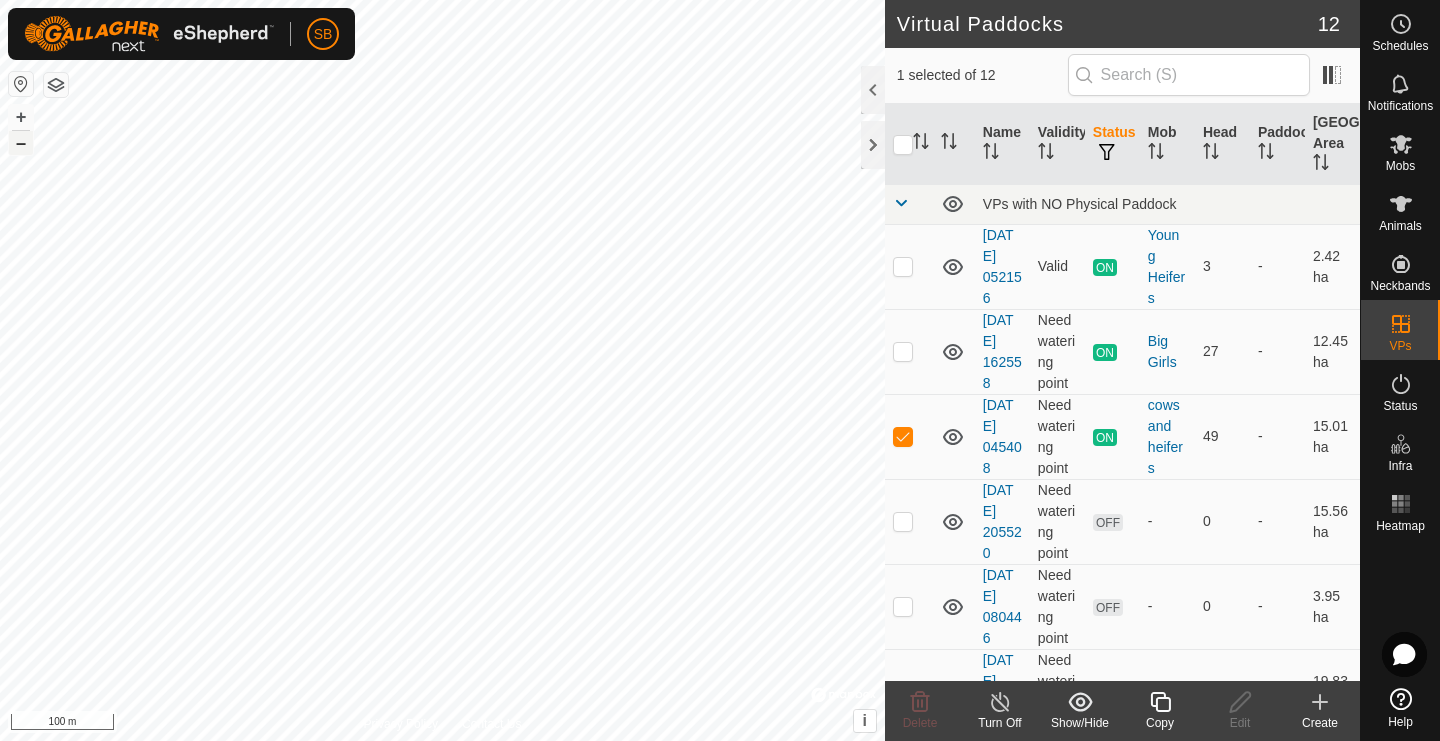 click on "–" at bounding box center (21, 143) 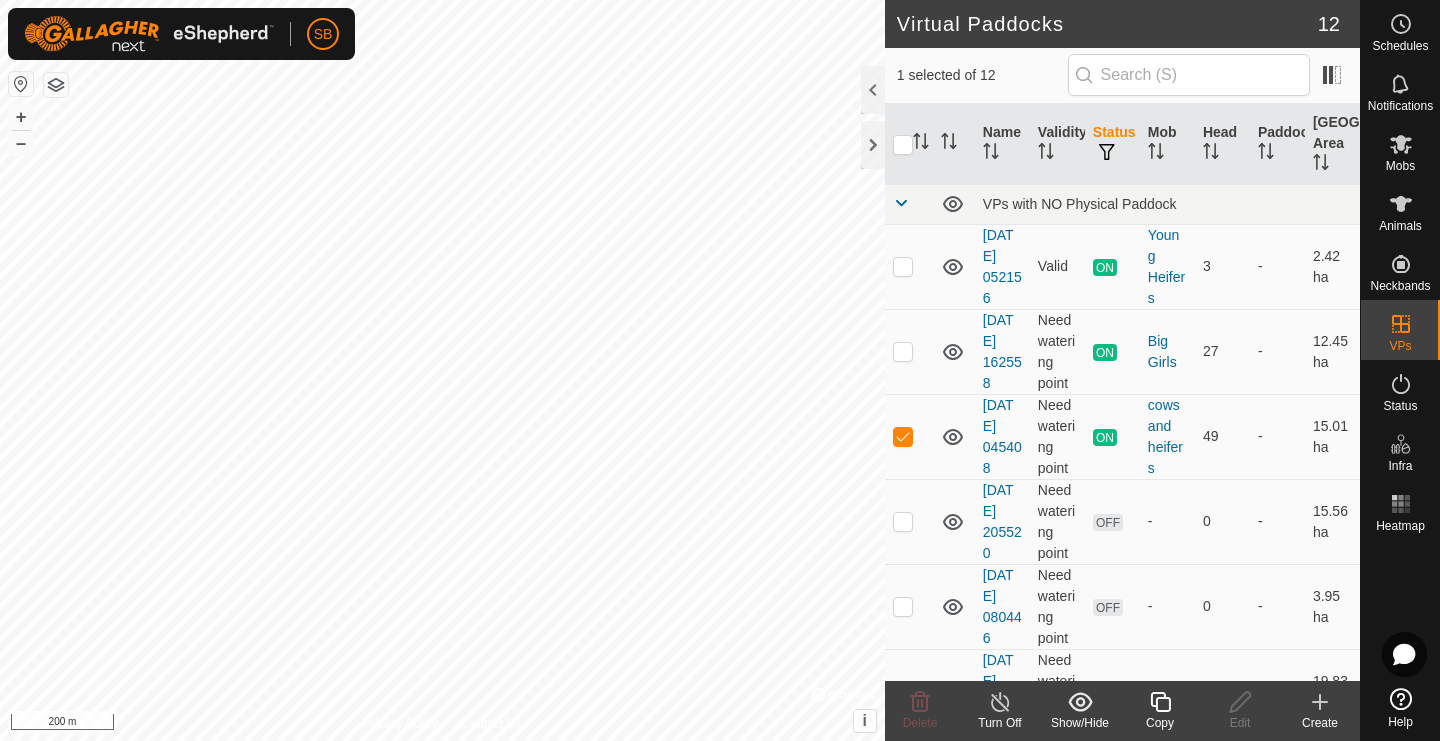 click 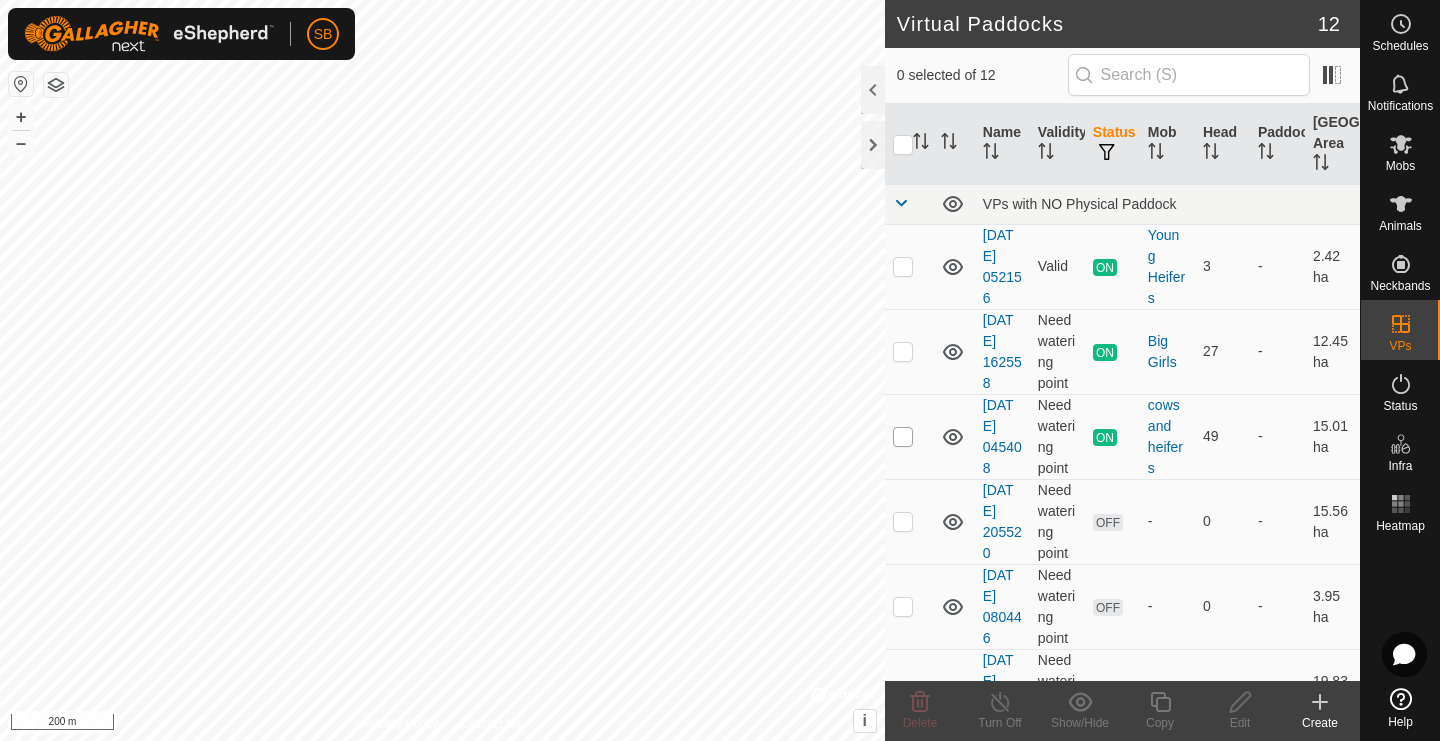click at bounding box center (903, 437) 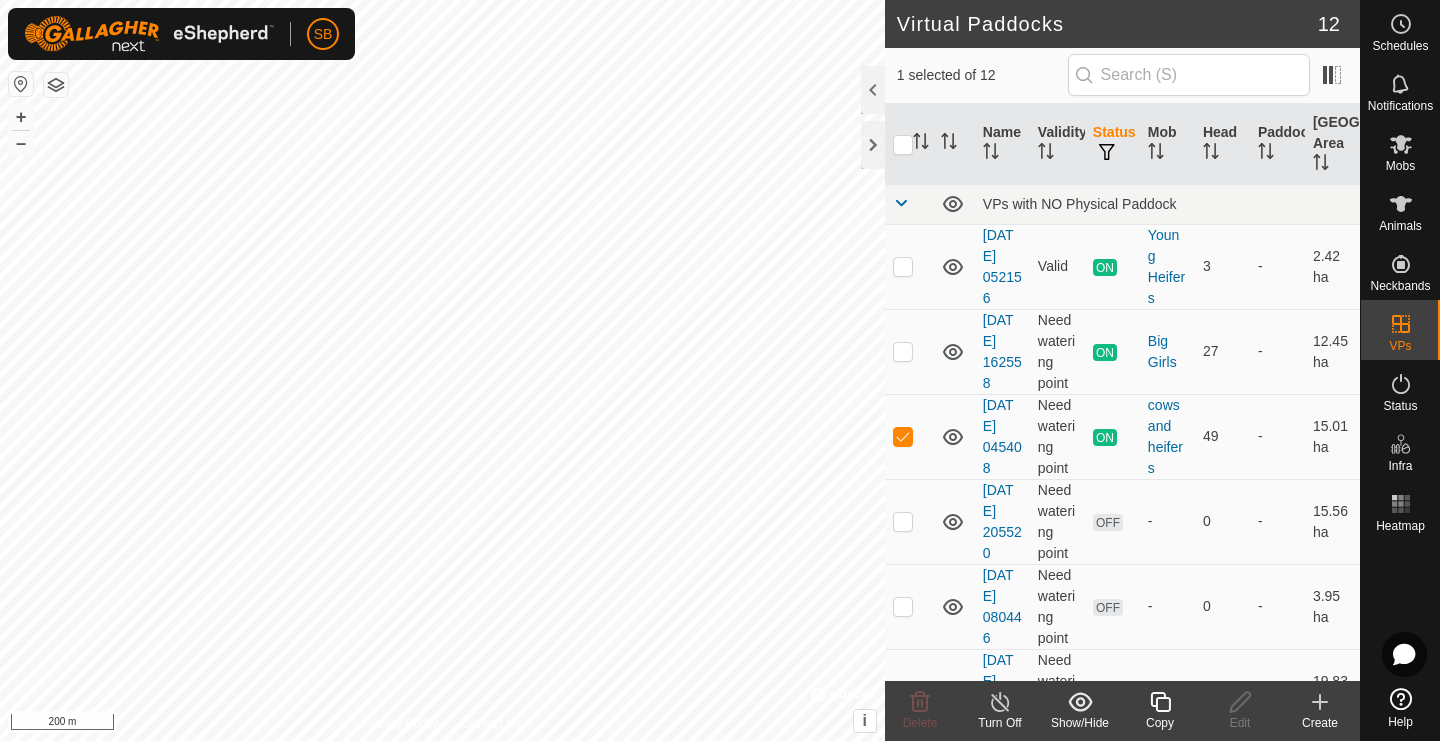 click 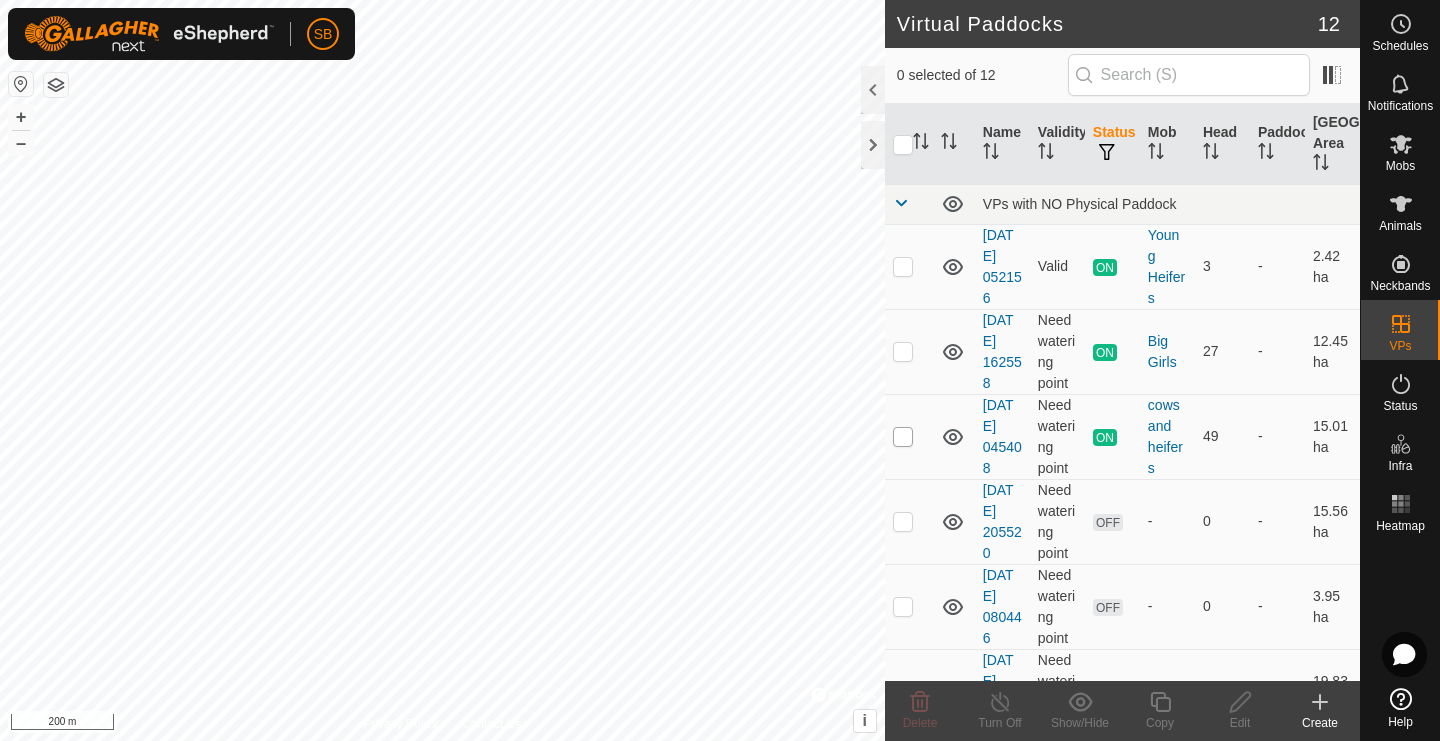 click at bounding box center [903, 437] 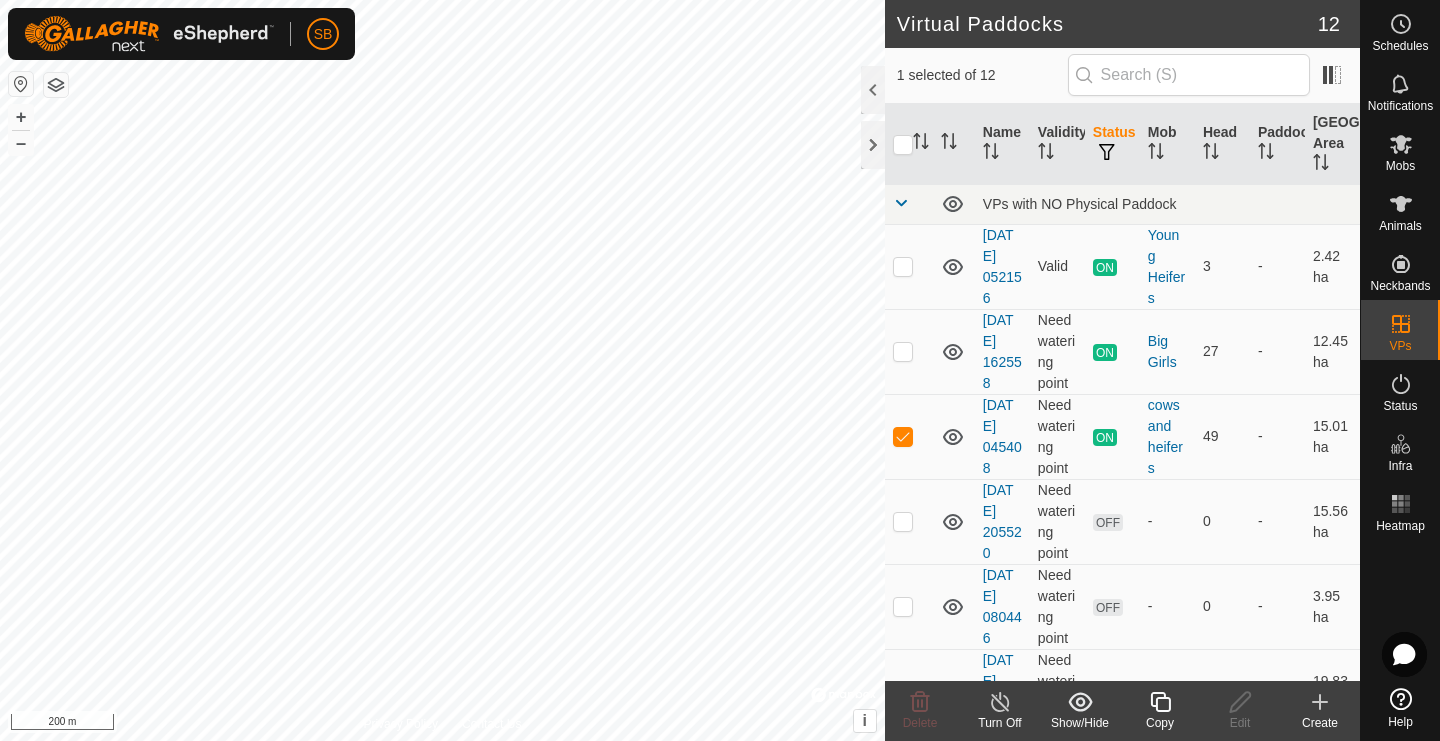 click 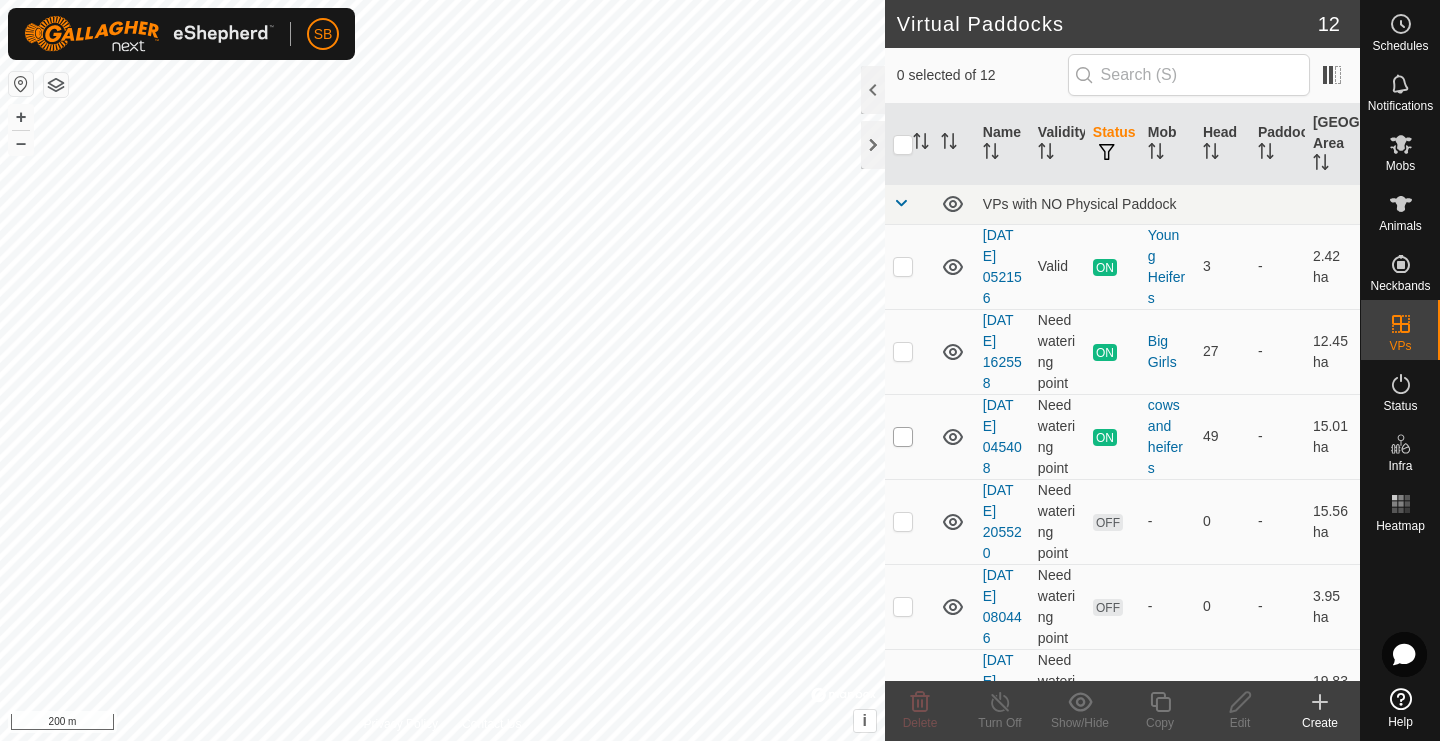 click at bounding box center (903, 437) 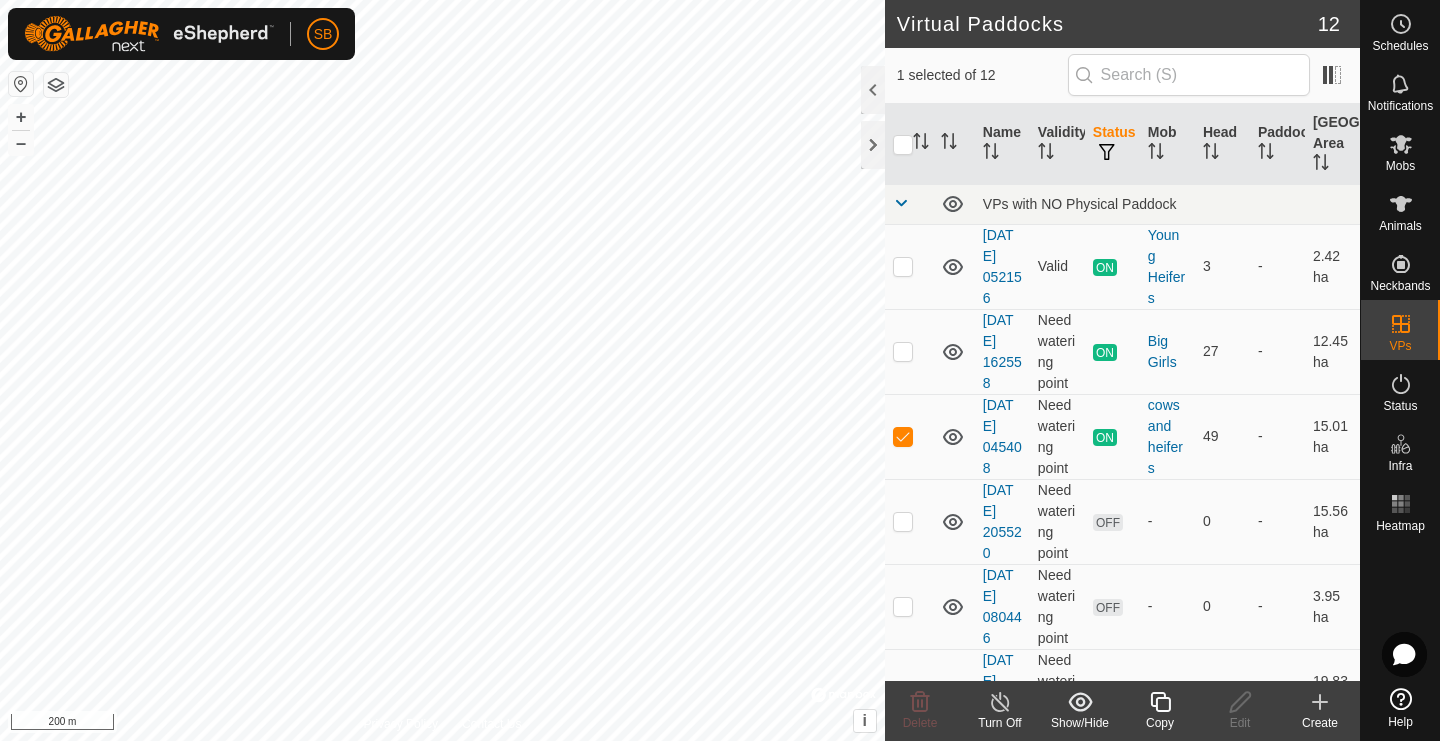 click 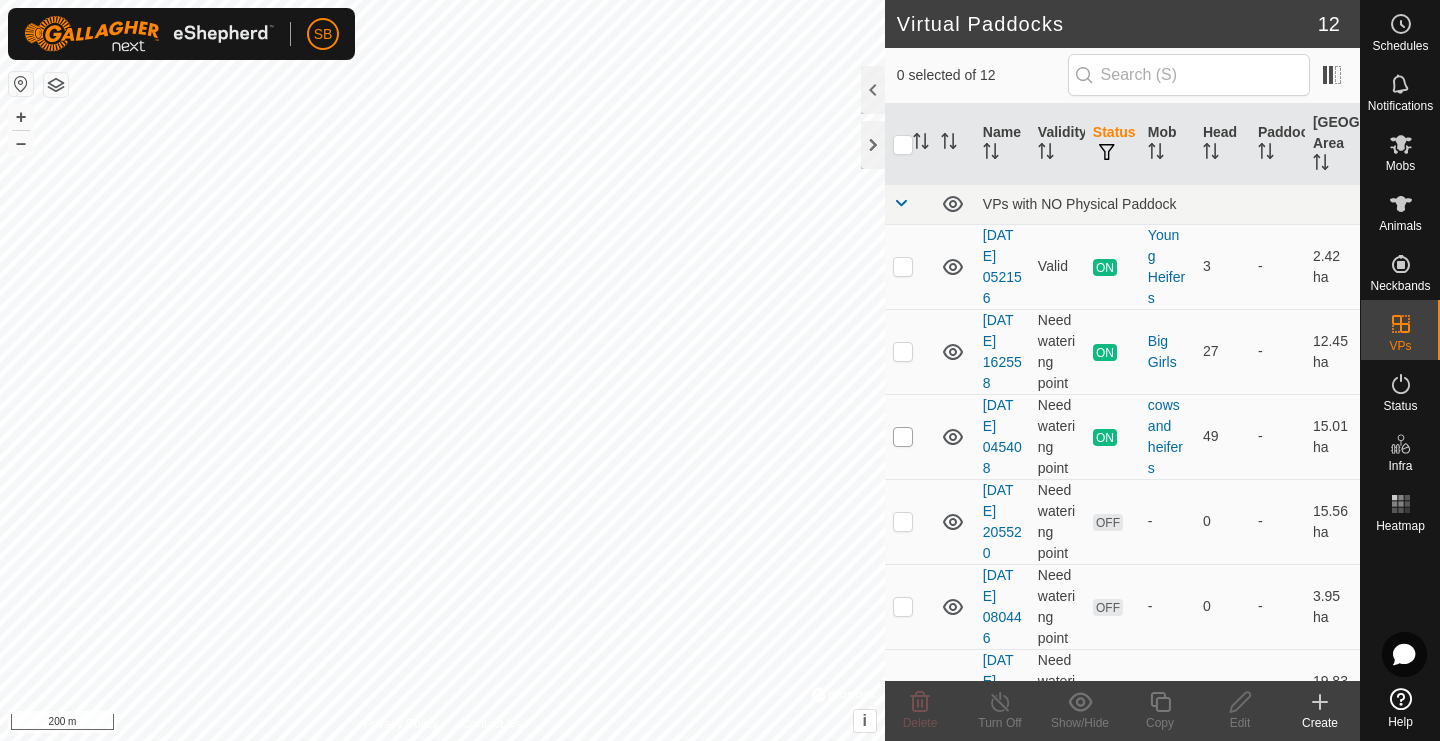 click at bounding box center [903, 437] 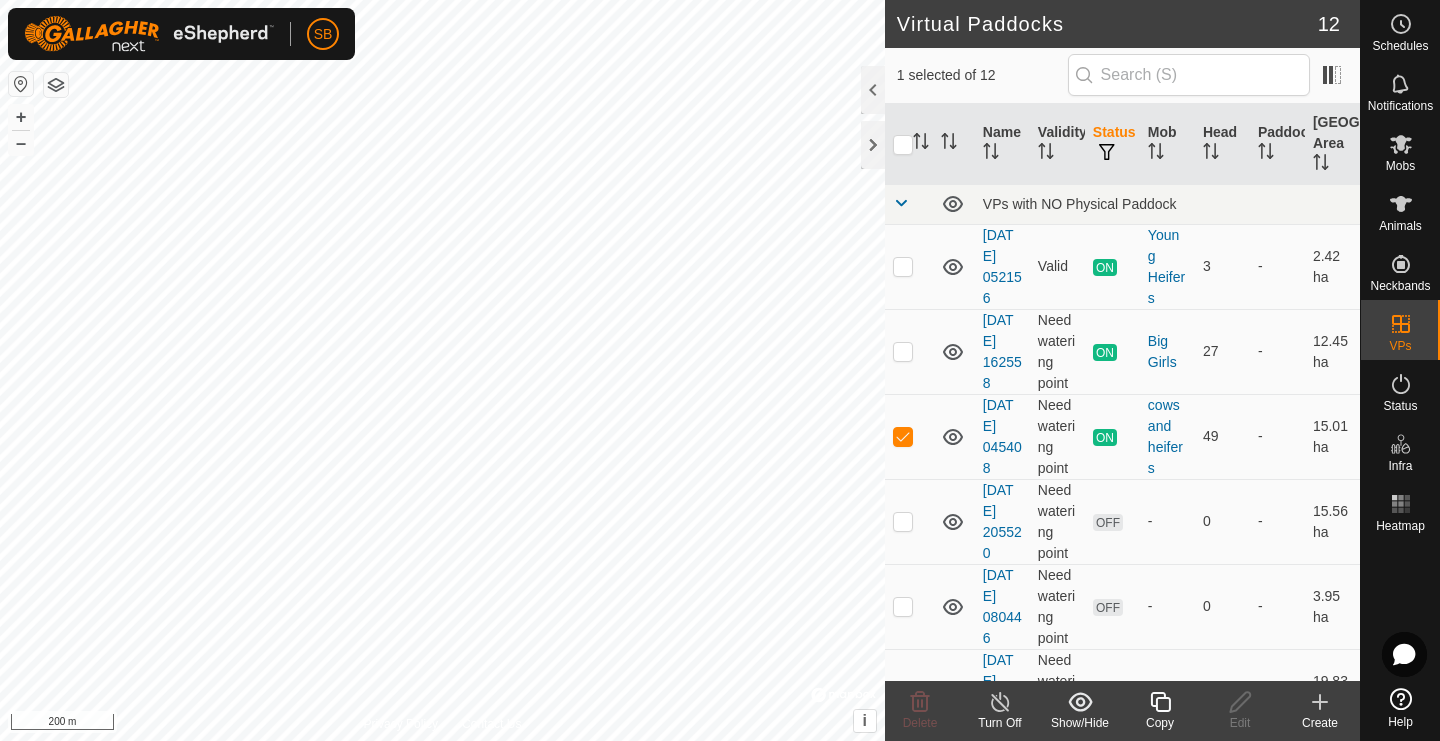 click 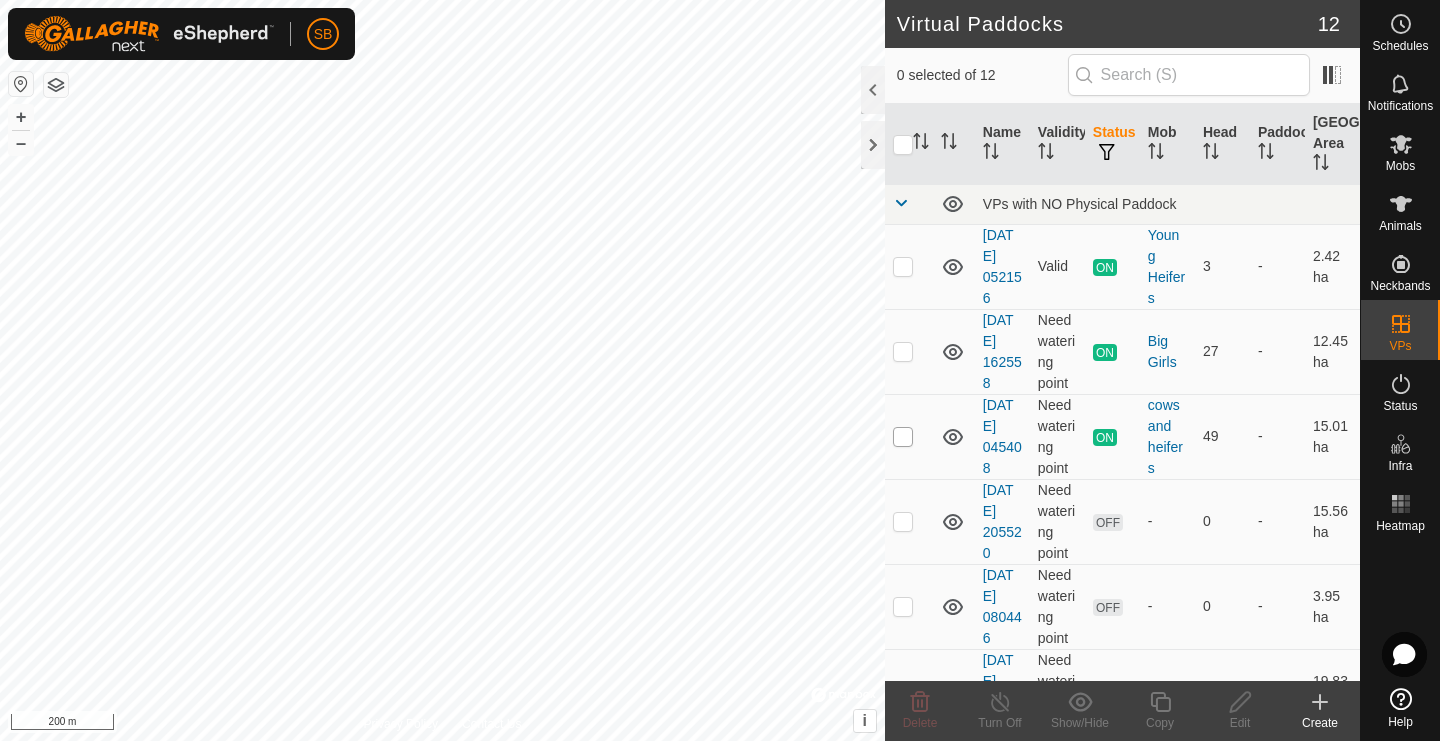 click at bounding box center (903, 437) 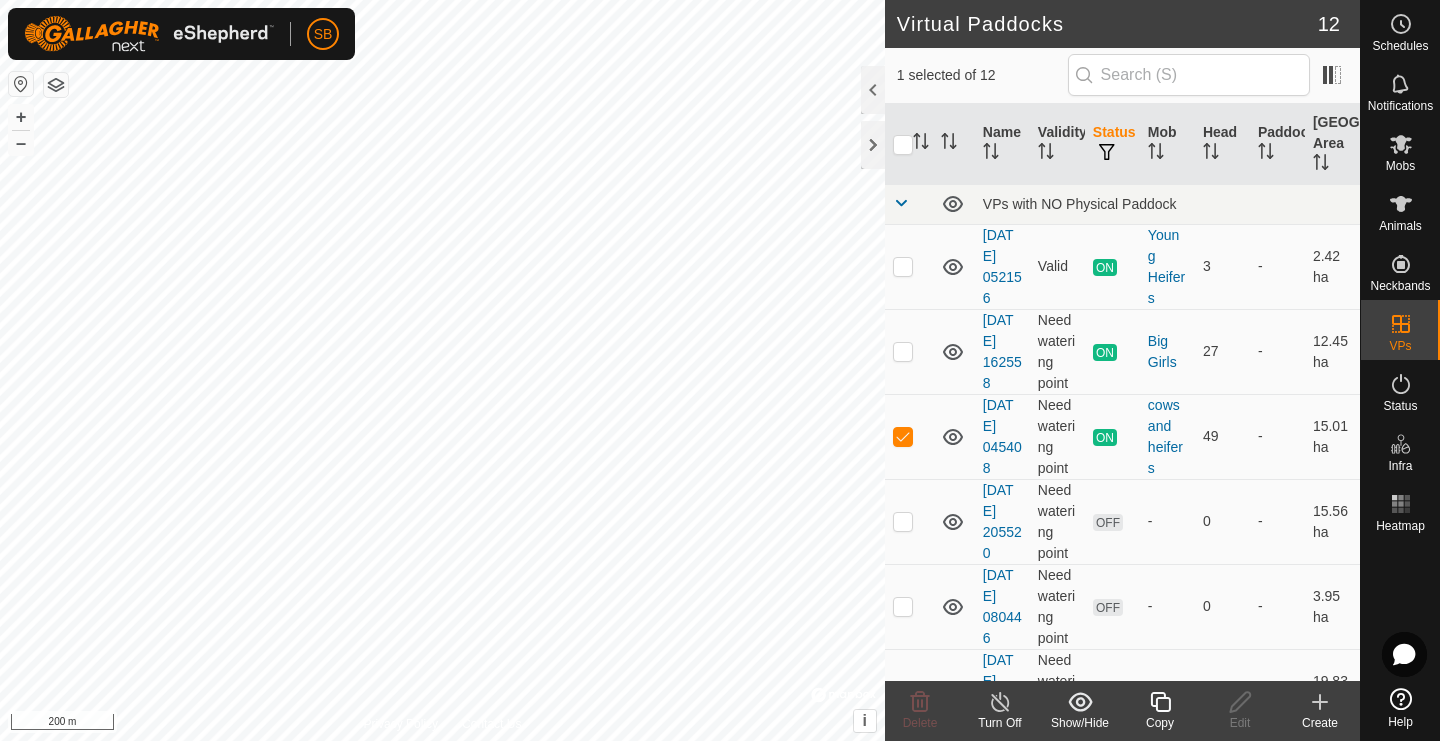 click 